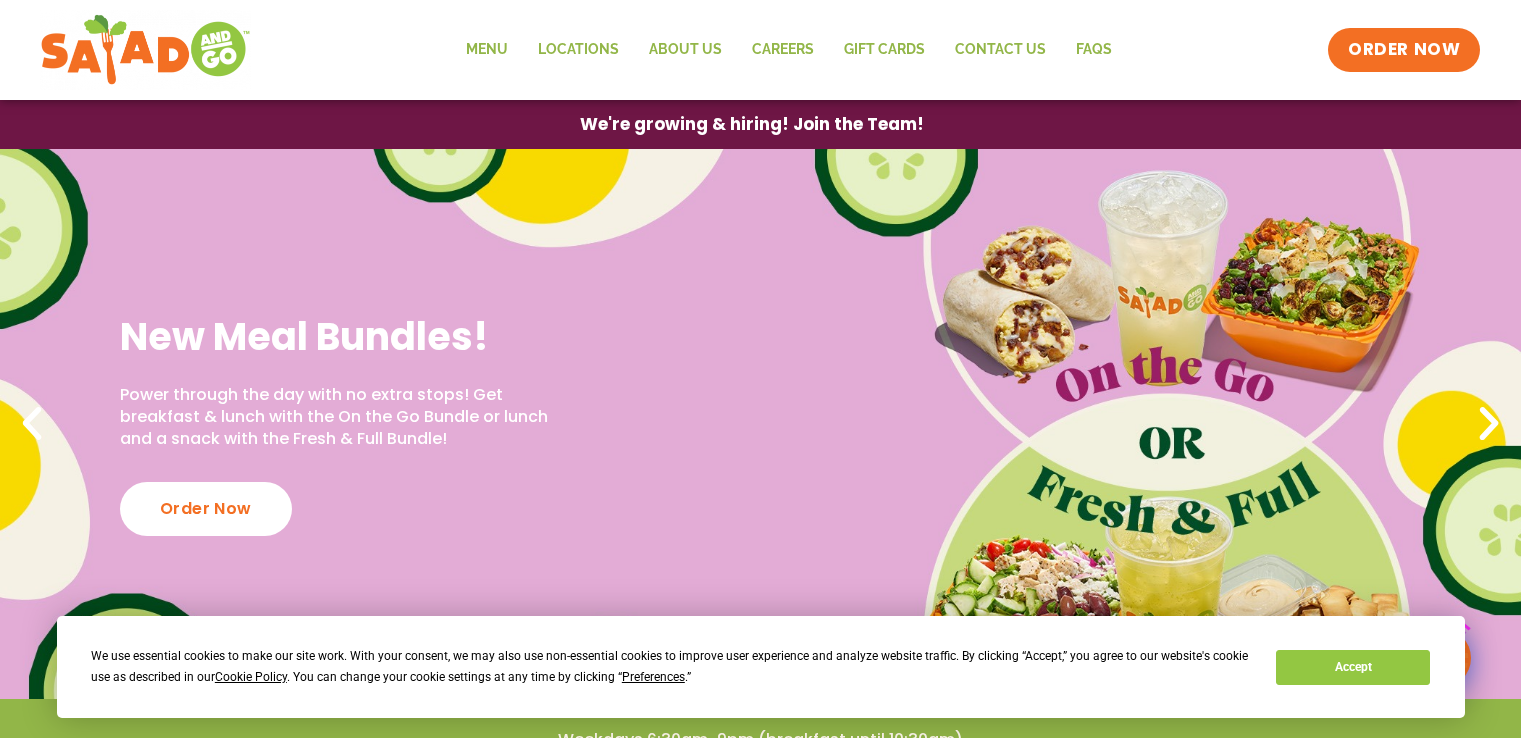 scroll, scrollTop: 0, scrollLeft: 0, axis: both 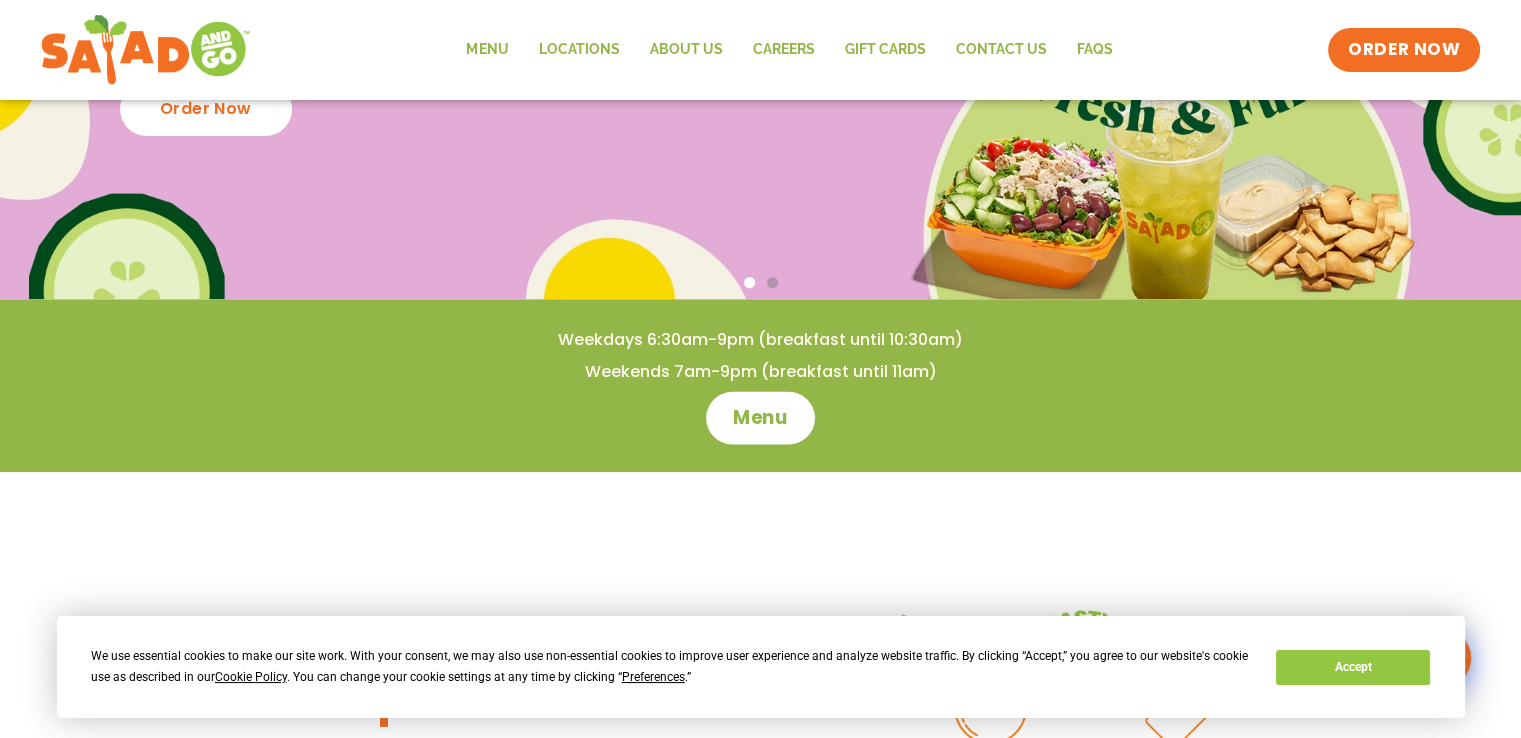 click on "Menu" at bounding box center (760, 418) 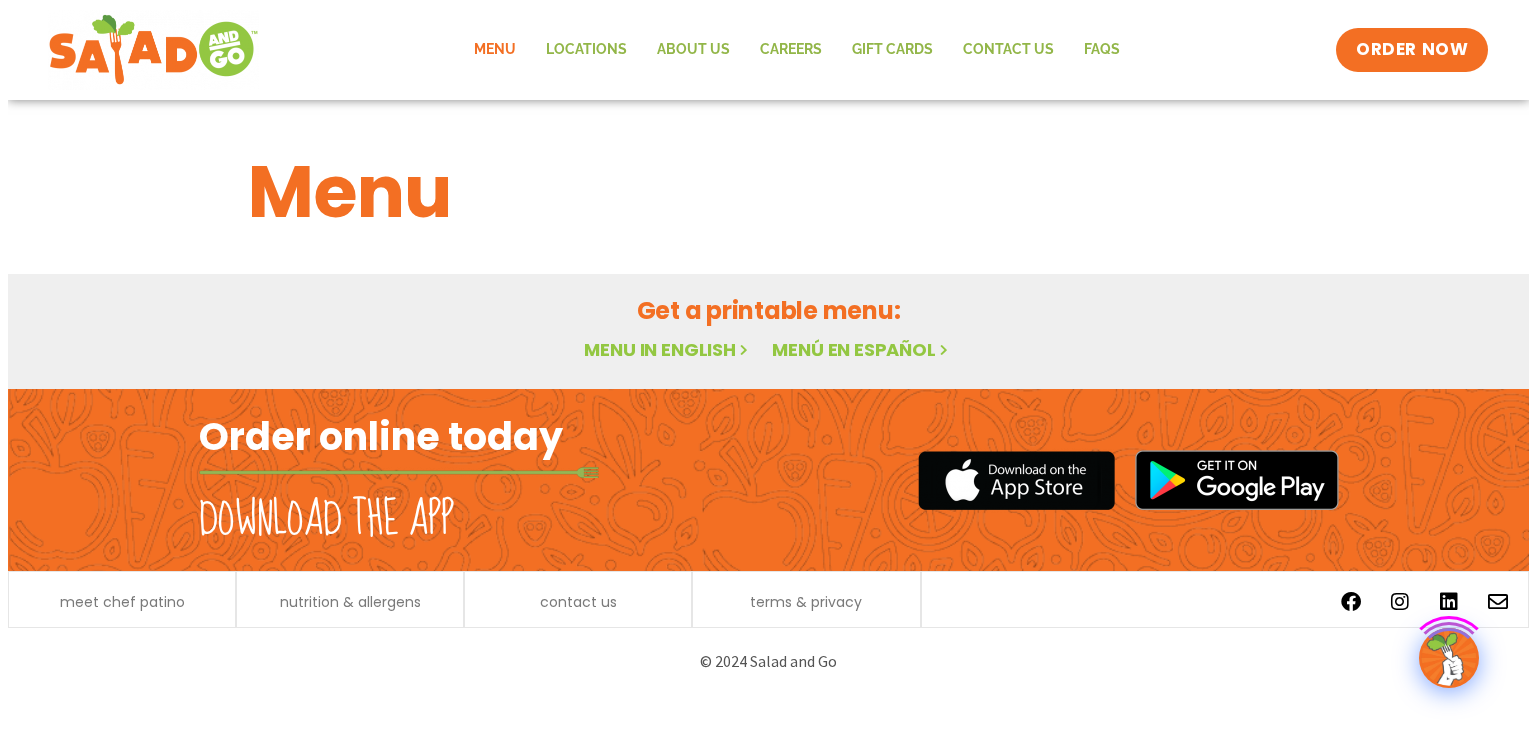 scroll, scrollTop: 0, scrollLeft: 0, axis: both 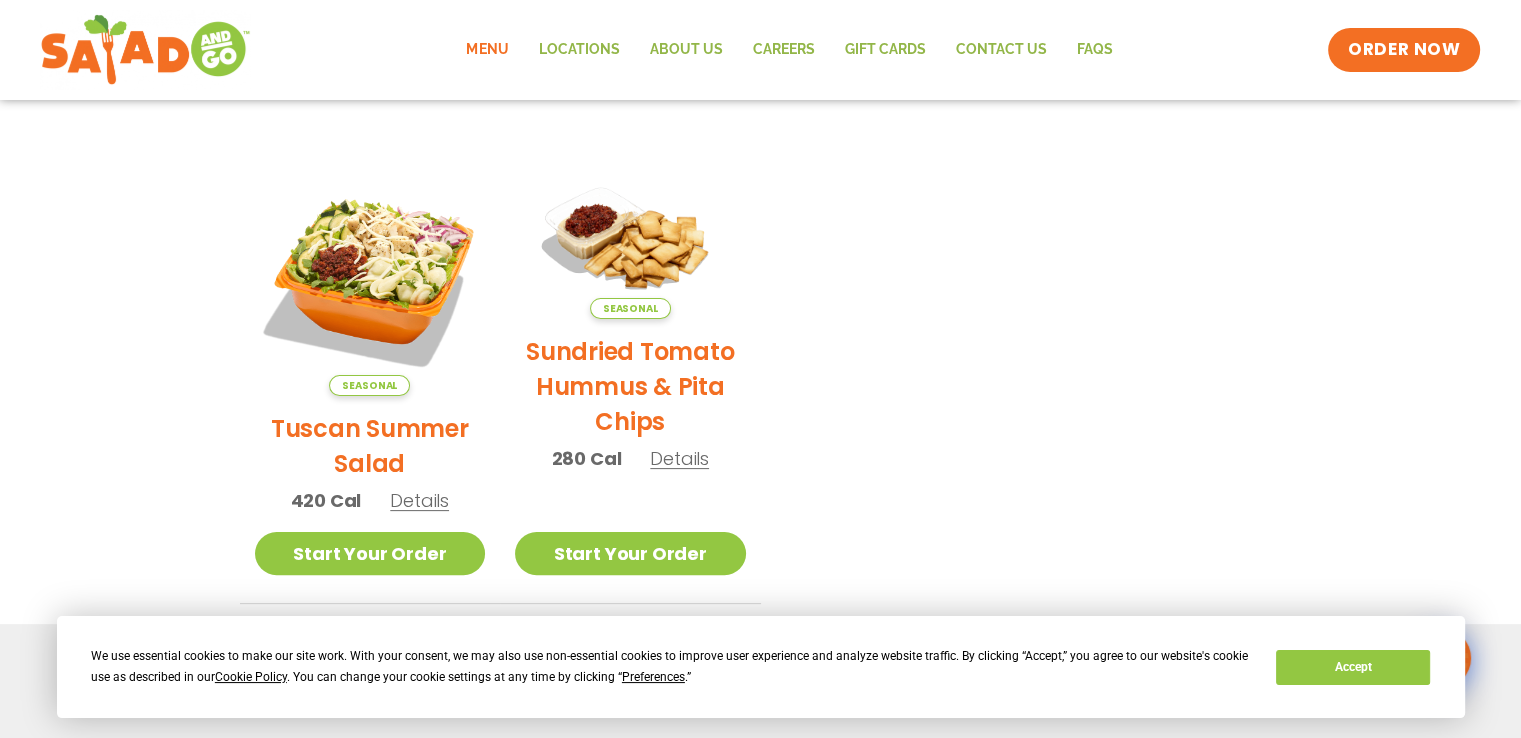 click on "Menu" 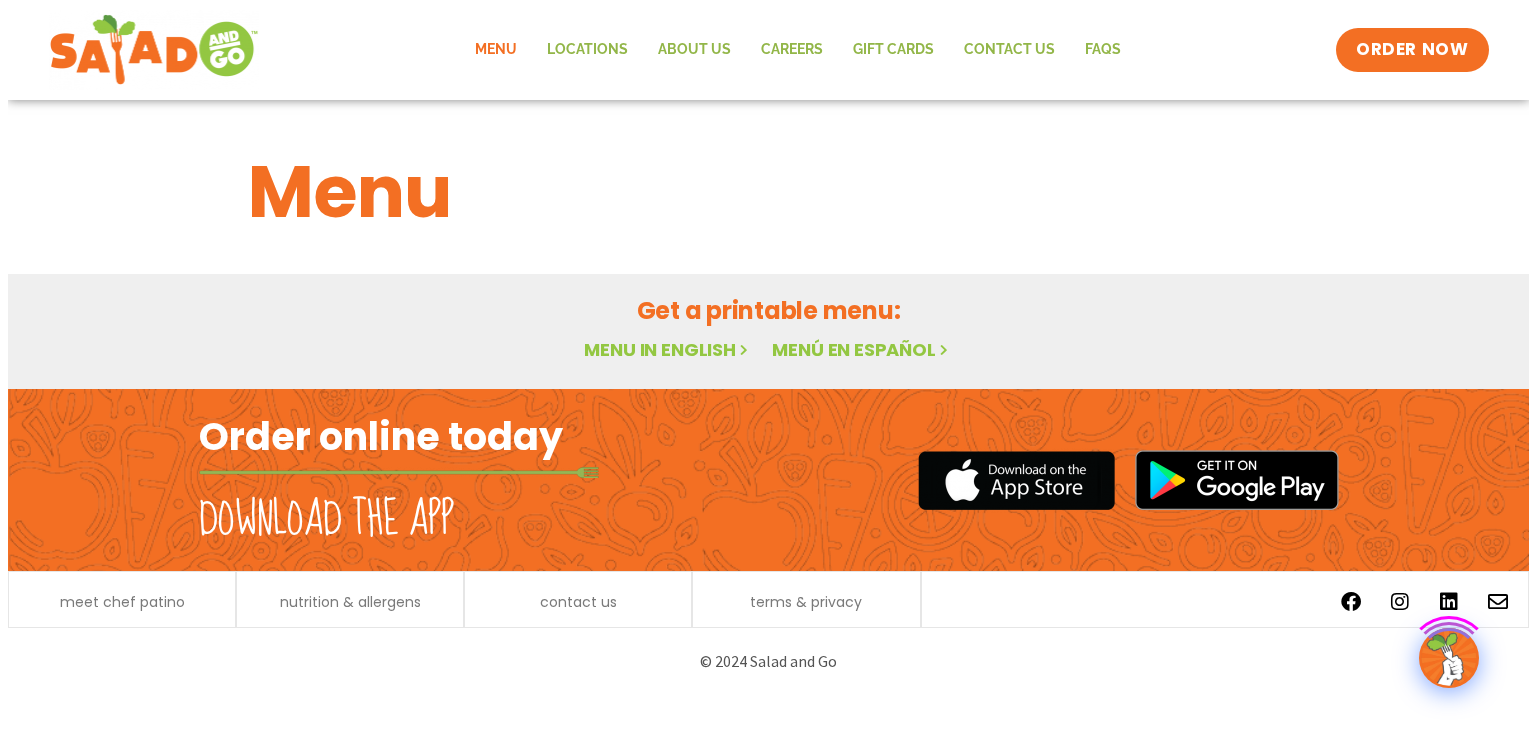 scroll, scrollTop: 0, scrollLeft: 0, axis: both 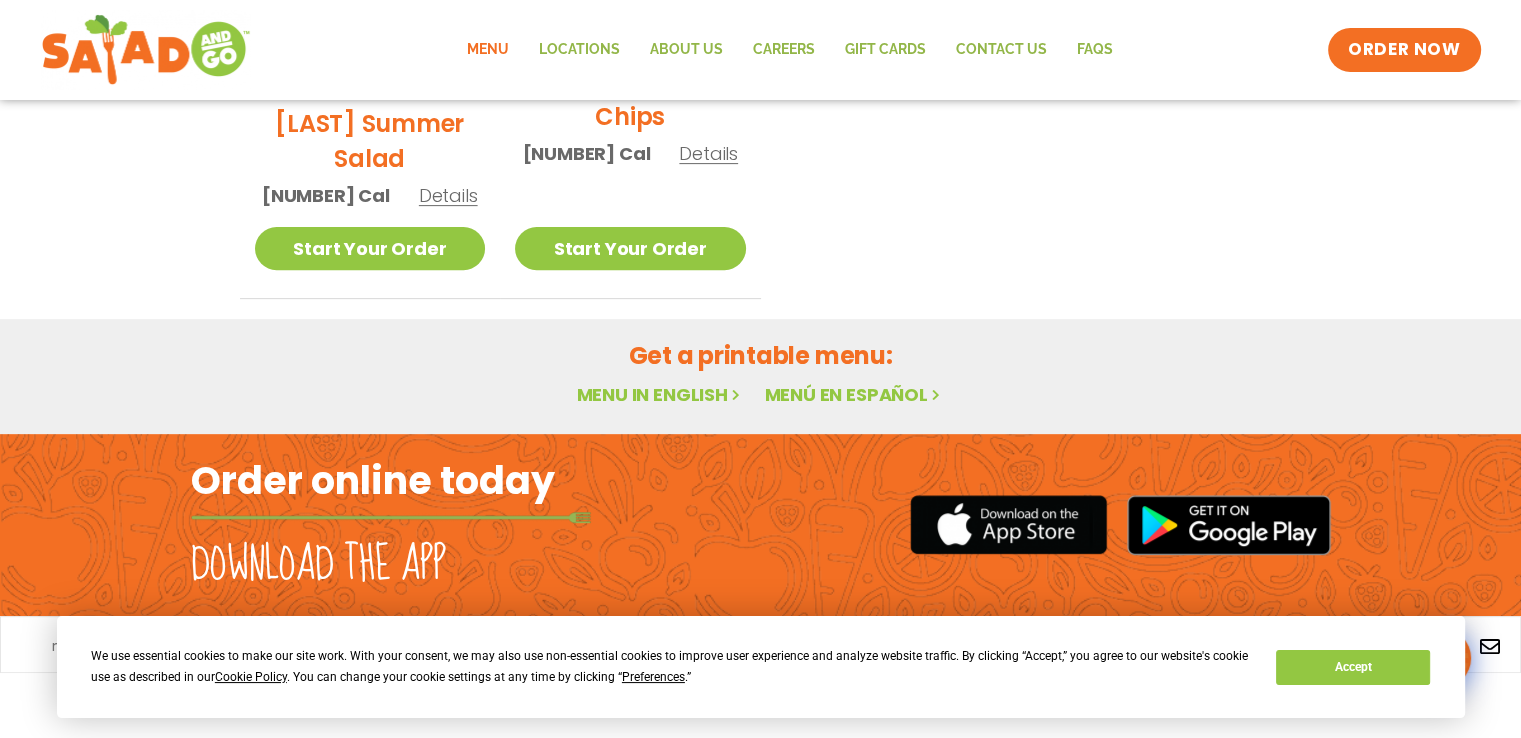 click on "Menu in English" at bounding box center [660, 394] 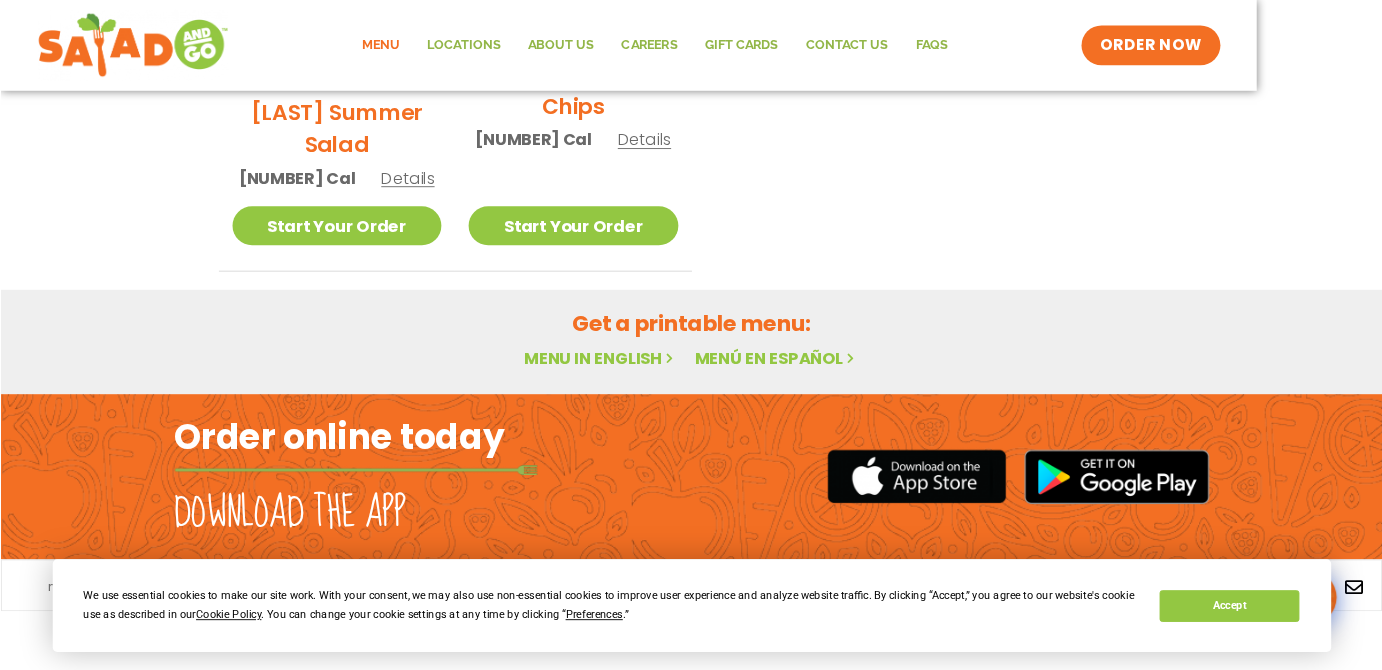 scroll, scrollTop: 705, scrollLeft: 0, axis: vertical 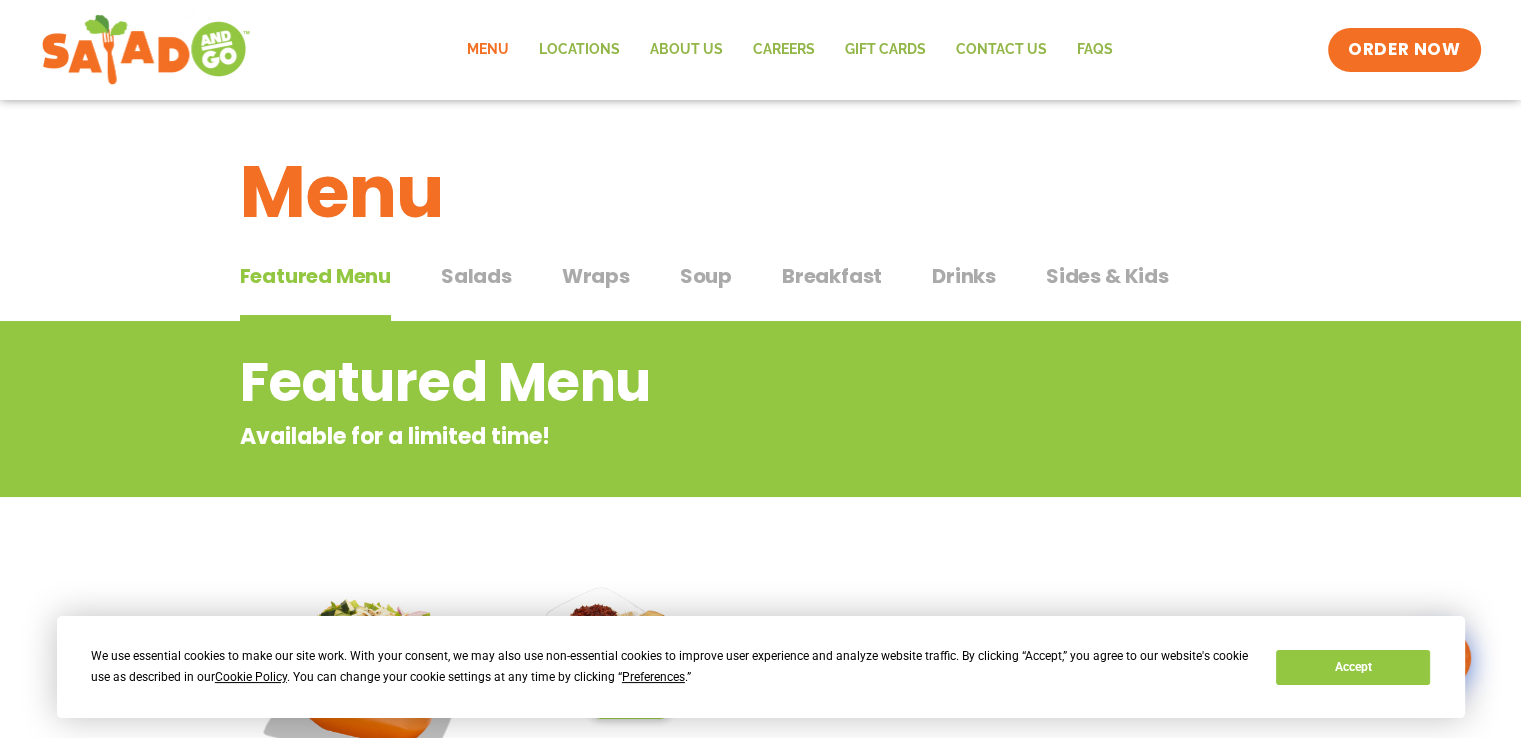 click on "Salads" at bounding box center [476, 276] 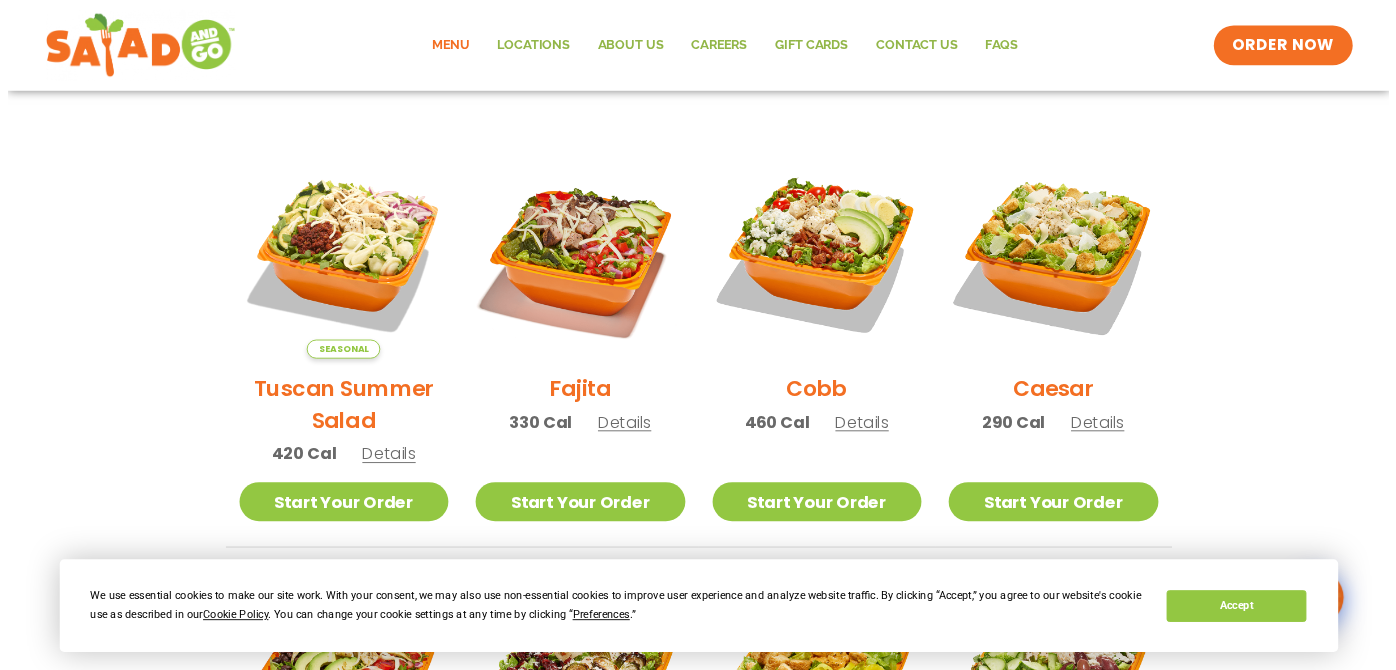 scroll, scrollTop: 600, scrollLeft: 0, axis: vertical 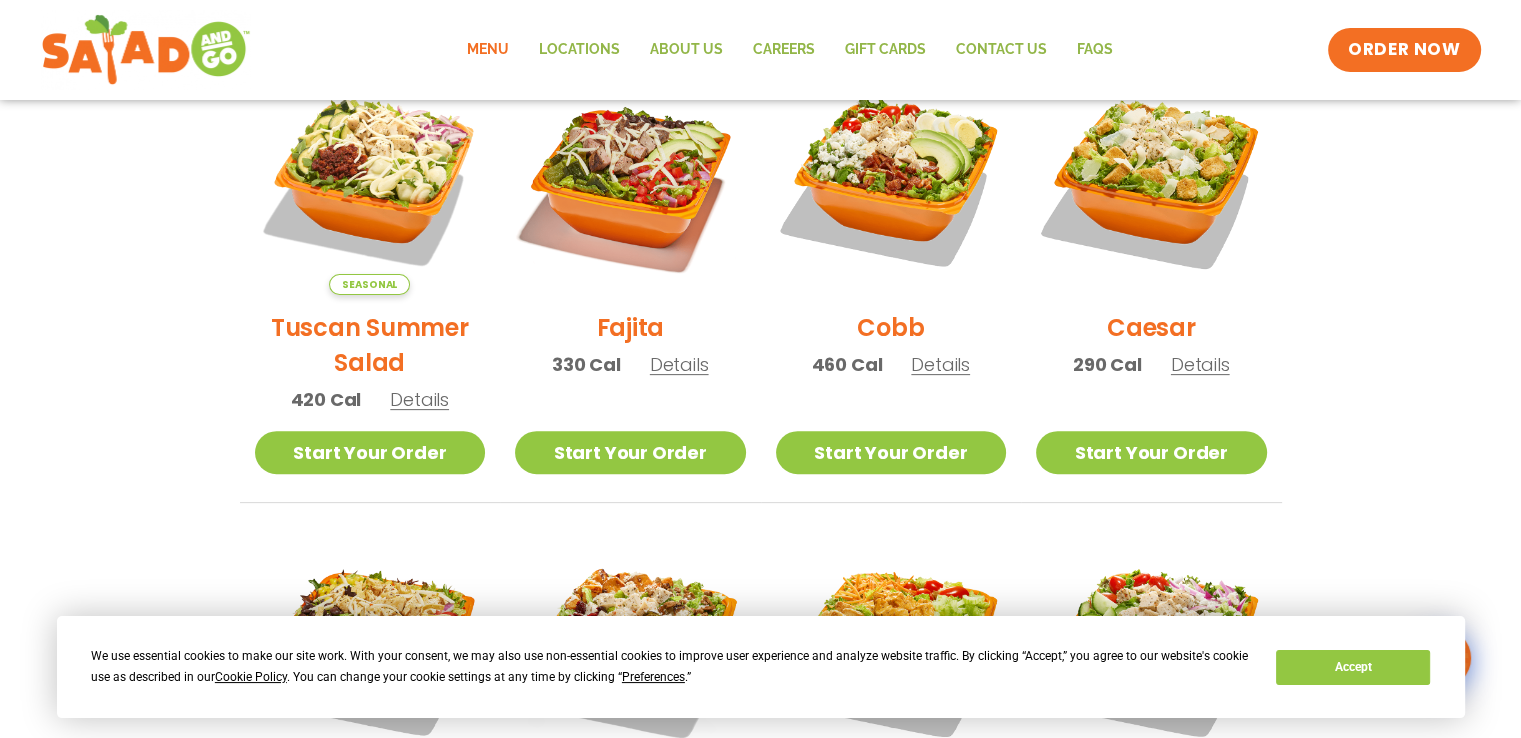 click on "Details" at bounding box center (419, 399) 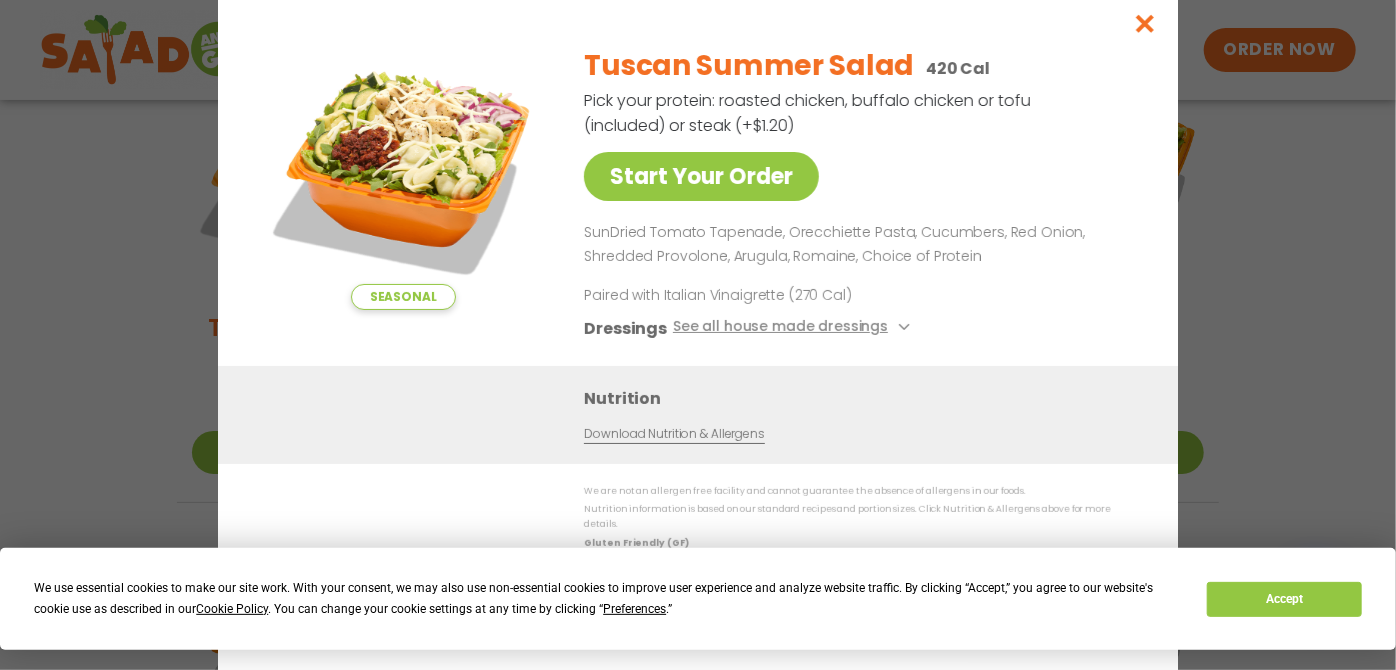 drag, startPoint x: 1533, startPoint y: 2, endPoint x: 135, endPoint y: 342, distance: 1438.7509 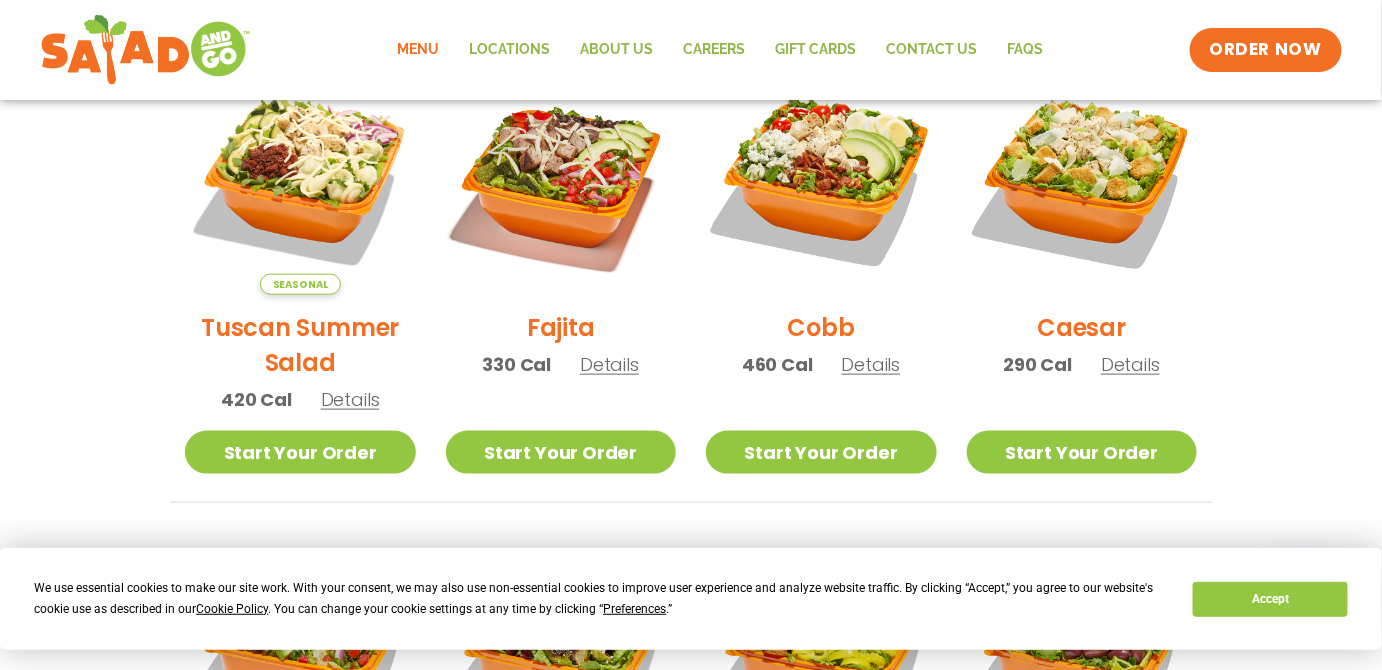 click on "Details" at bounding box center (350, 399) 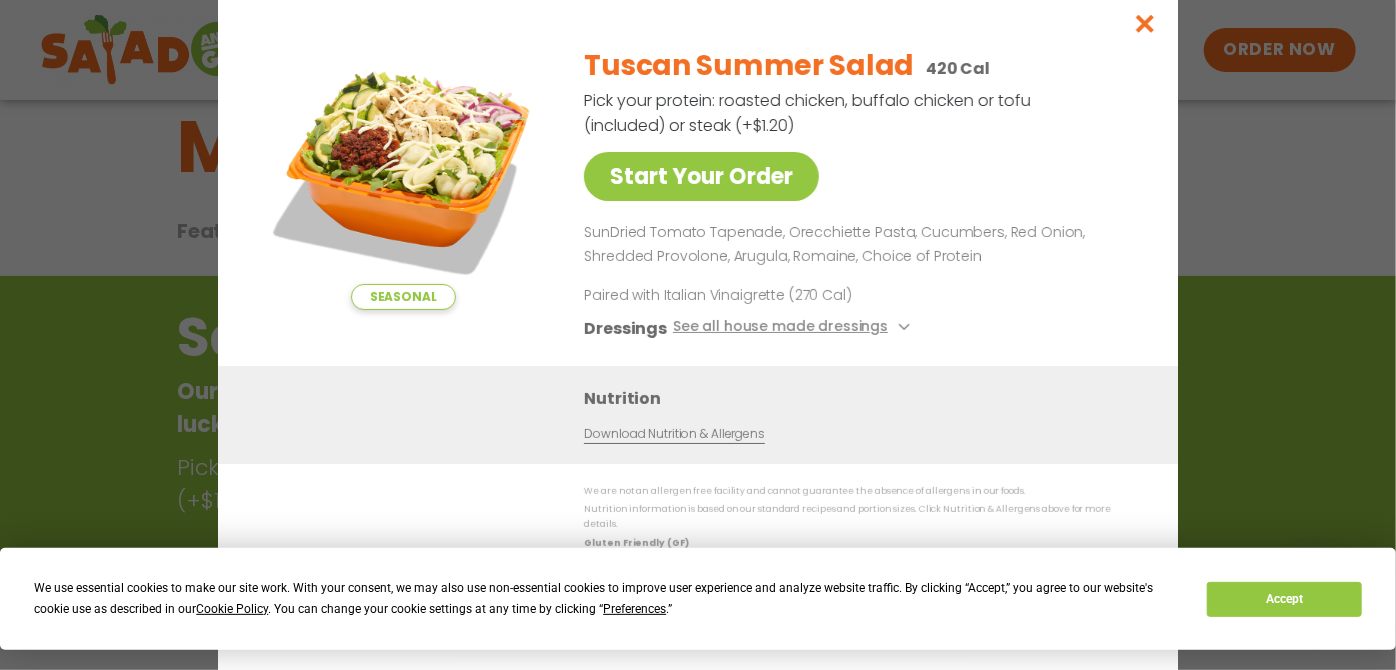 scroll, scrollTop: 0, scrollLeft: 0, axis: both 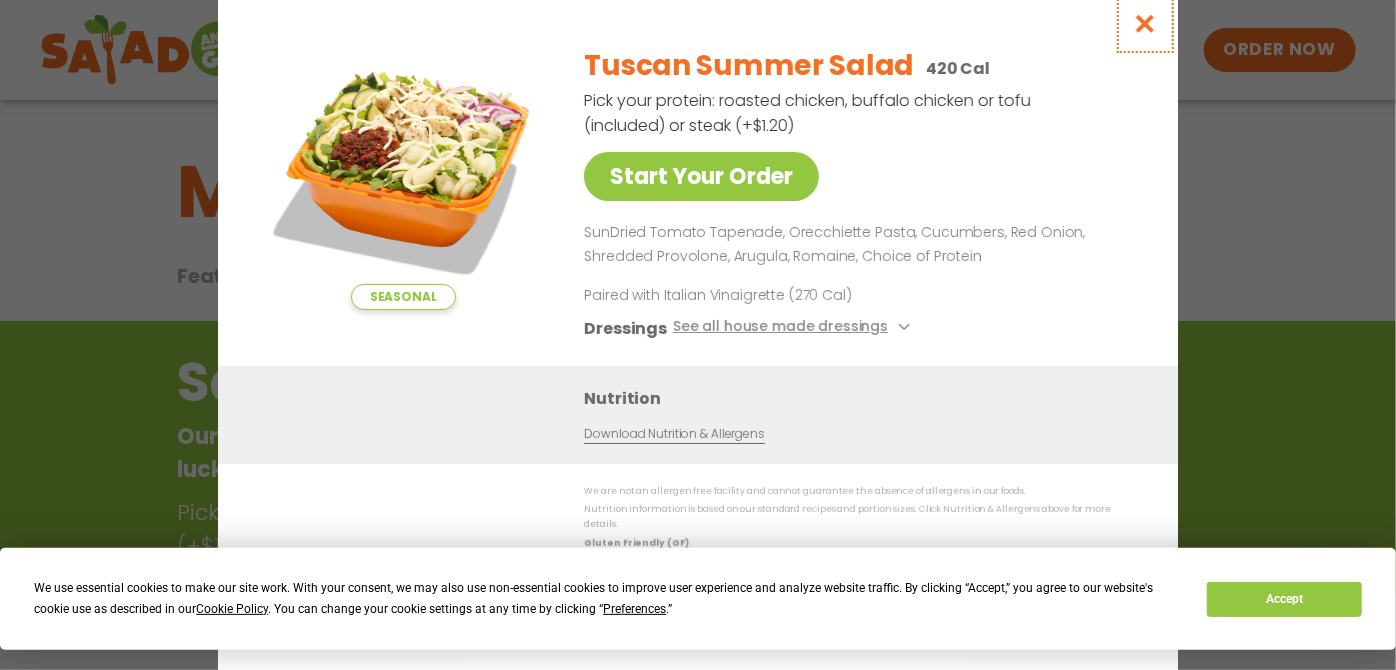 click at bounding box center (1145, 23) 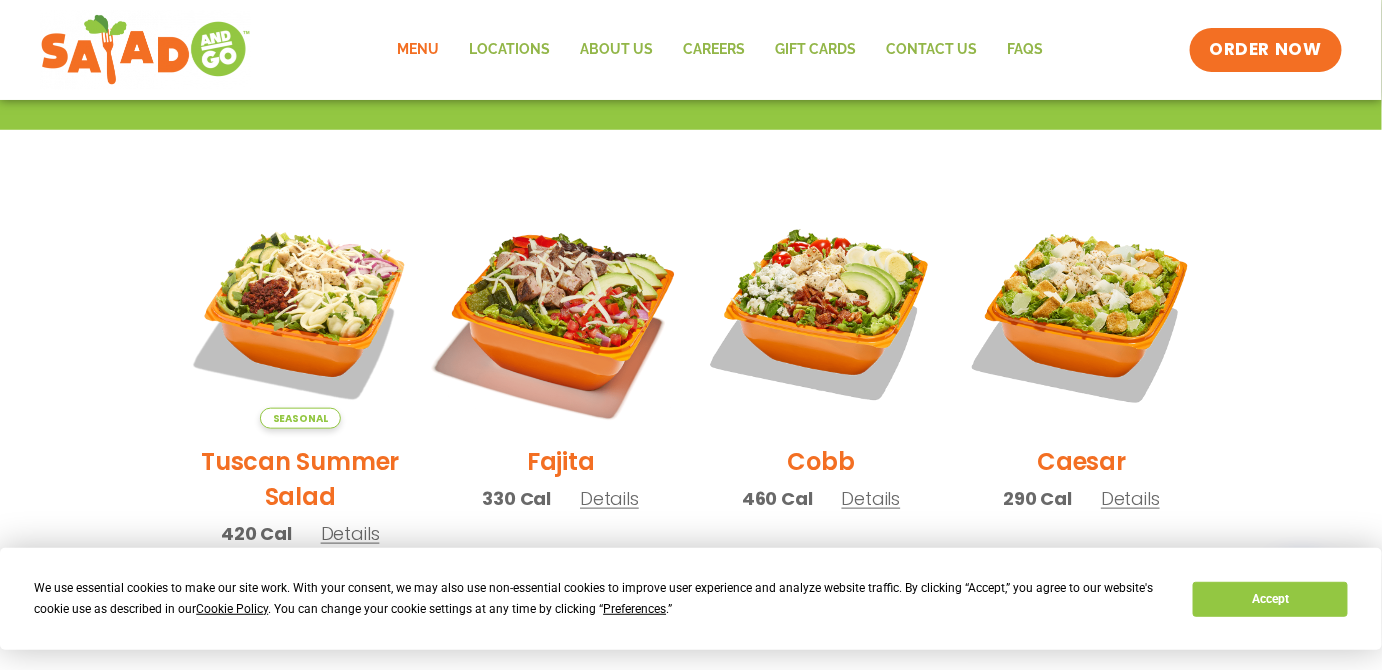 scroll, scrollTop: 502, scrollLeft: 0, axis: vertical 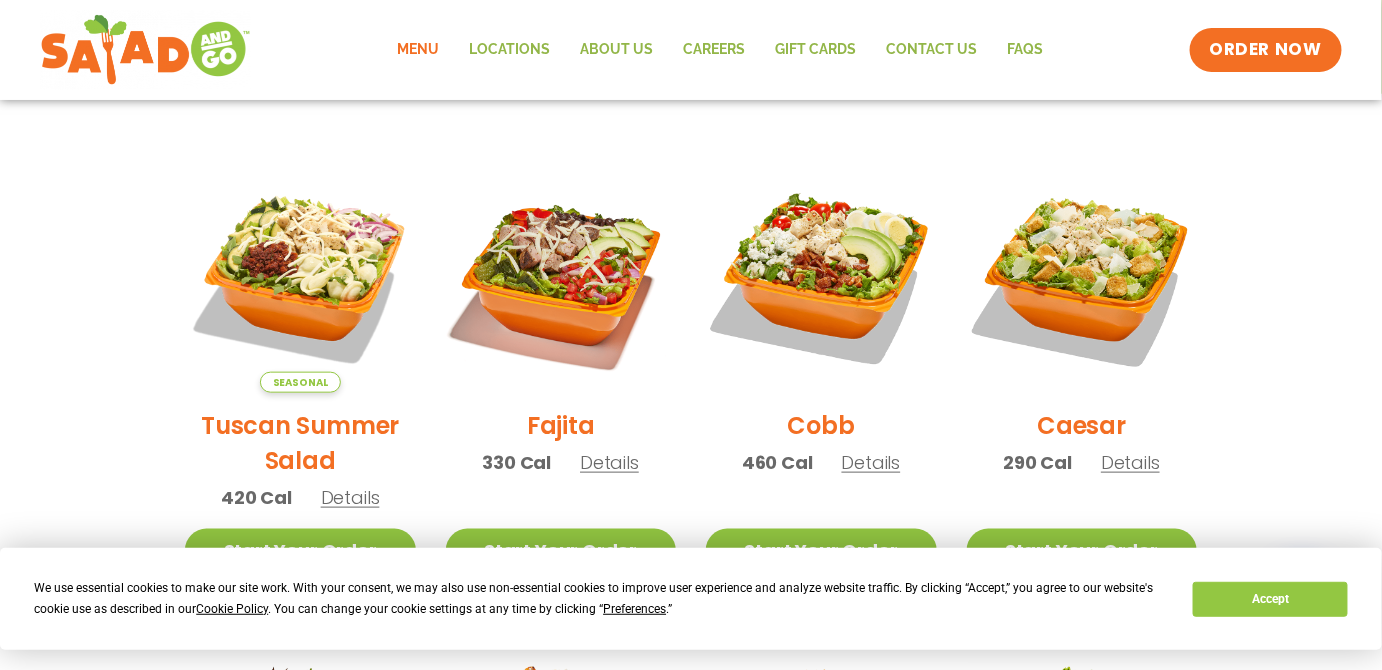 click on "Details" at bounding box center (871, 462) 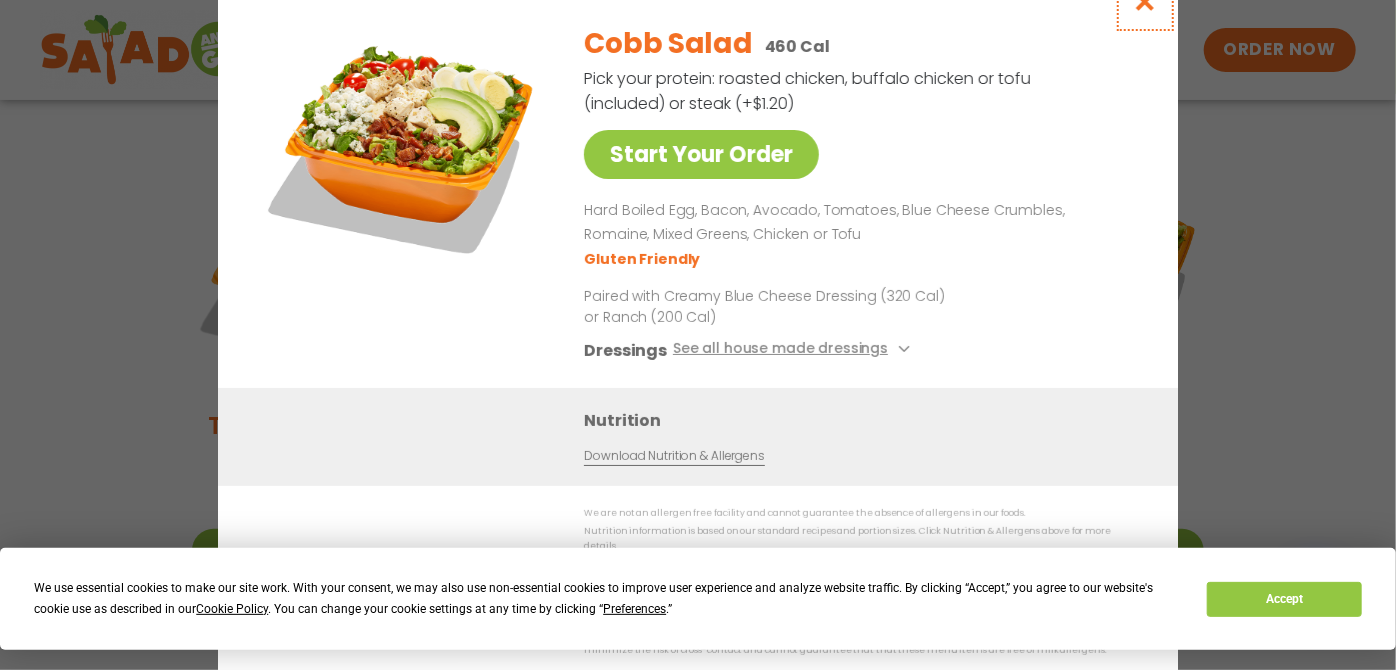click at bounding box center (1145, 1) 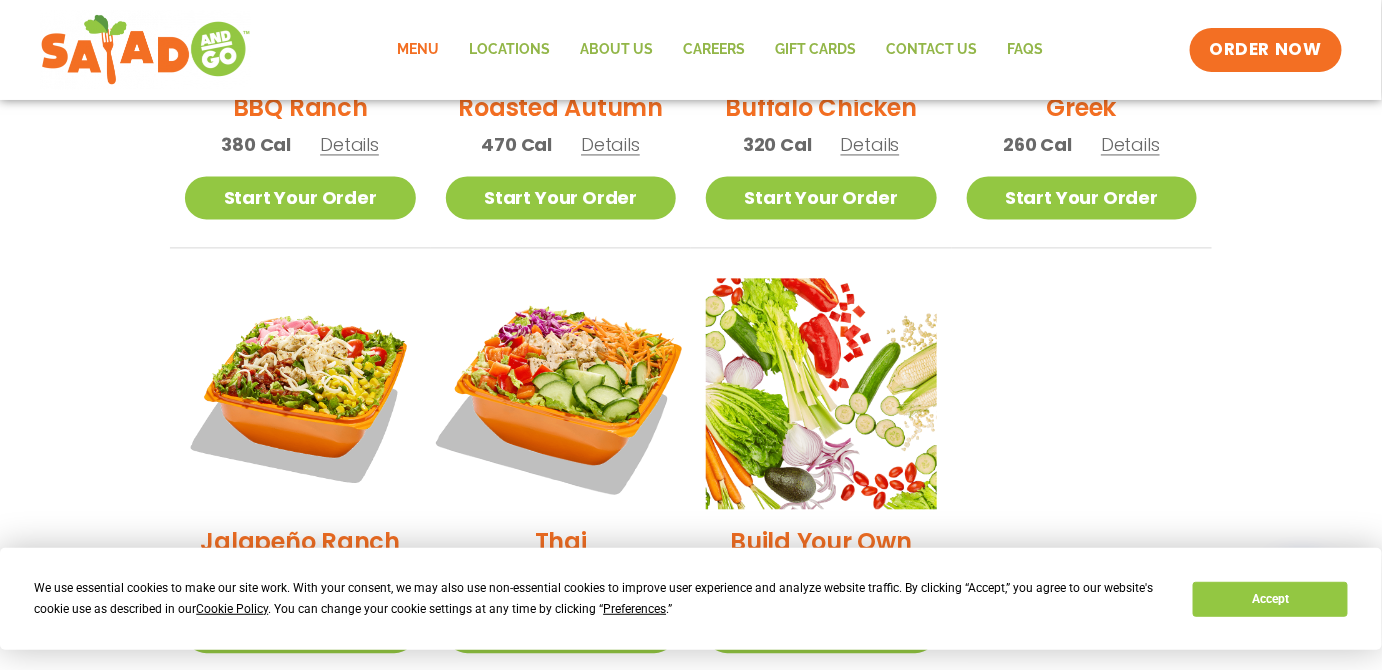 scroll, scrollTop: 1284, scrollLeft: 0, axis: vertical 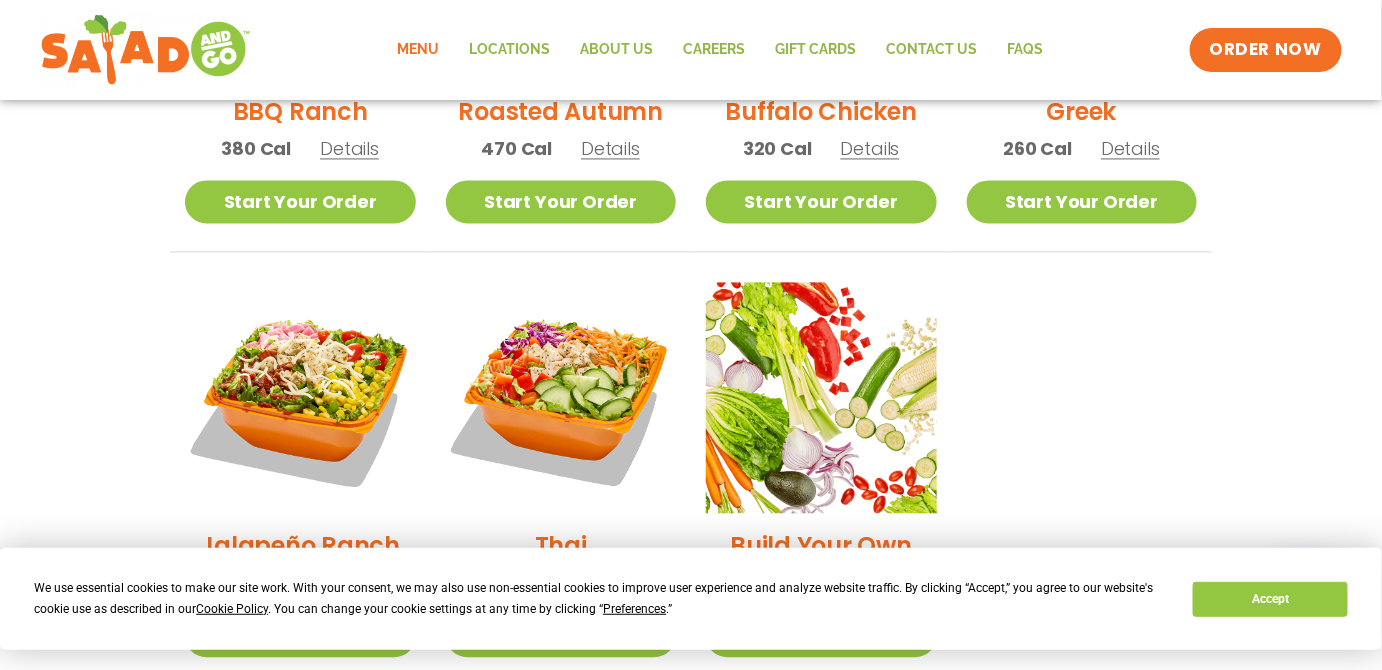 click on "Menu" 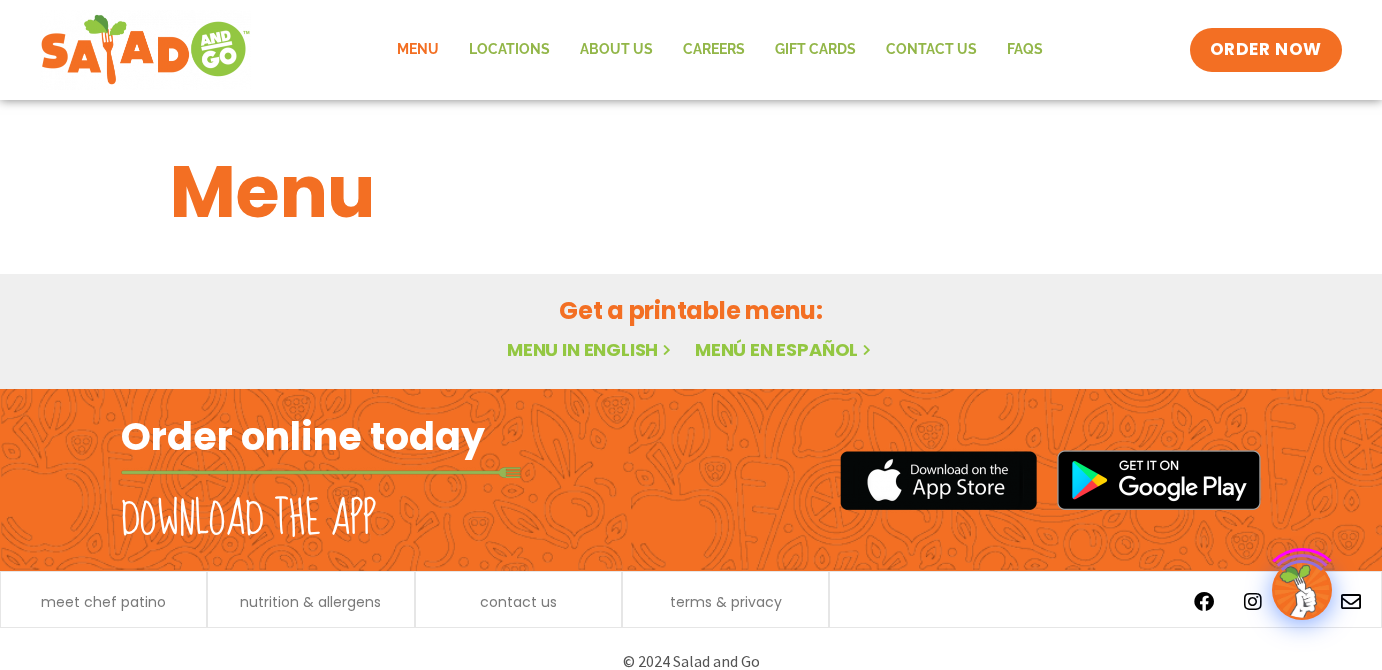 scroll, scrollTop: 0, scrollLeft: 0, axis: both 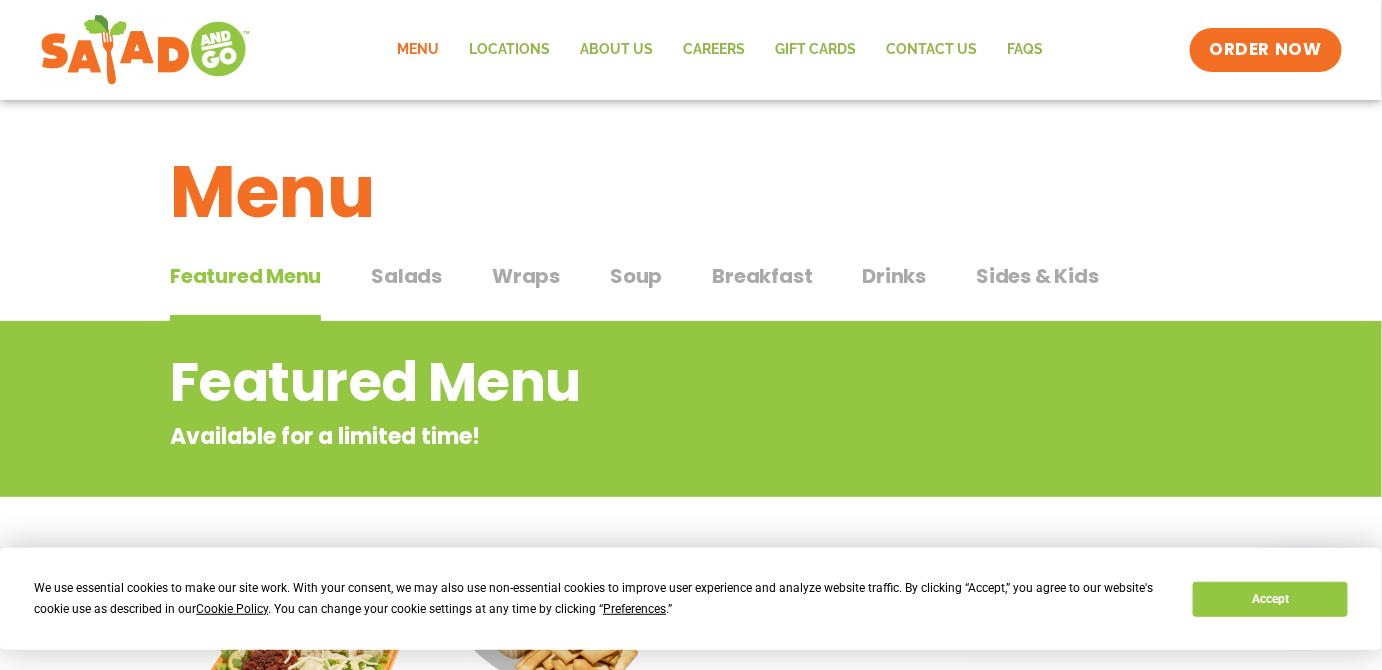 click on "Wraps" at bounding box center (526, 276) 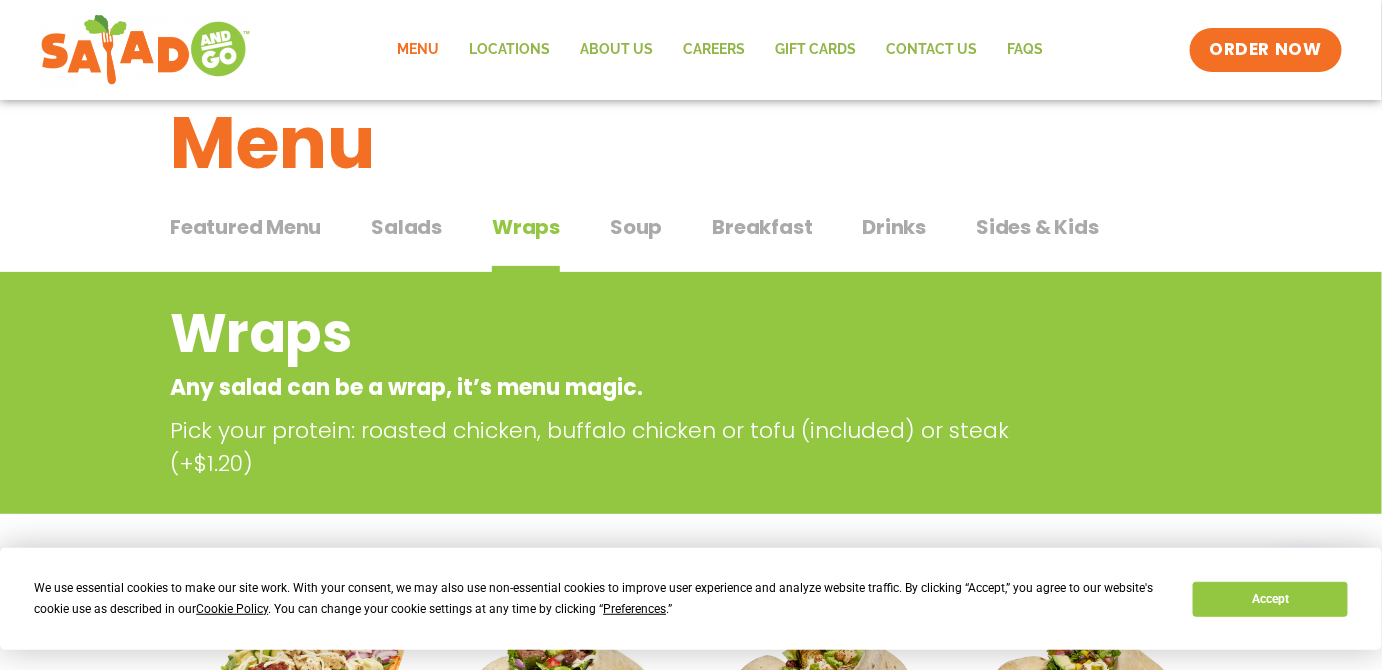 scroll, scrollTop: 0, scrollLeft: 0, axis: both 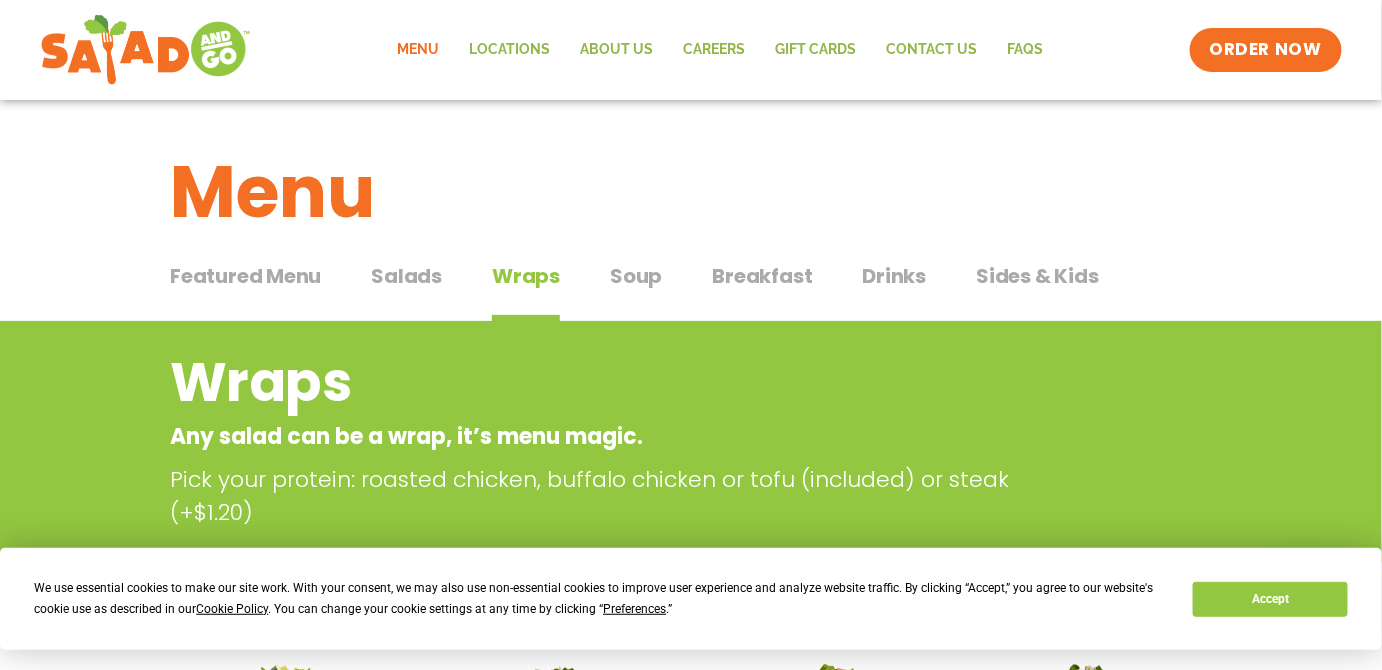 click on "Breakfast" at bounding box center (762, 276) 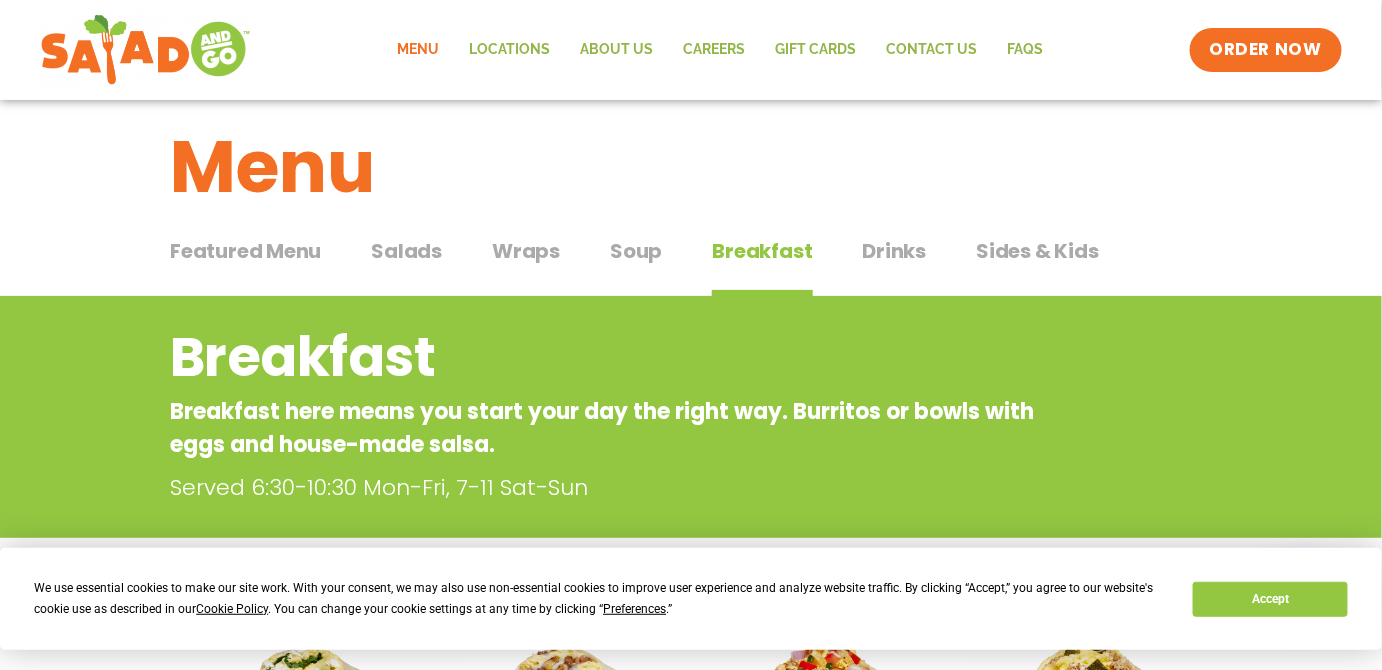 scroll, scrollTop: 0, scrollLeft: 0, axis: both 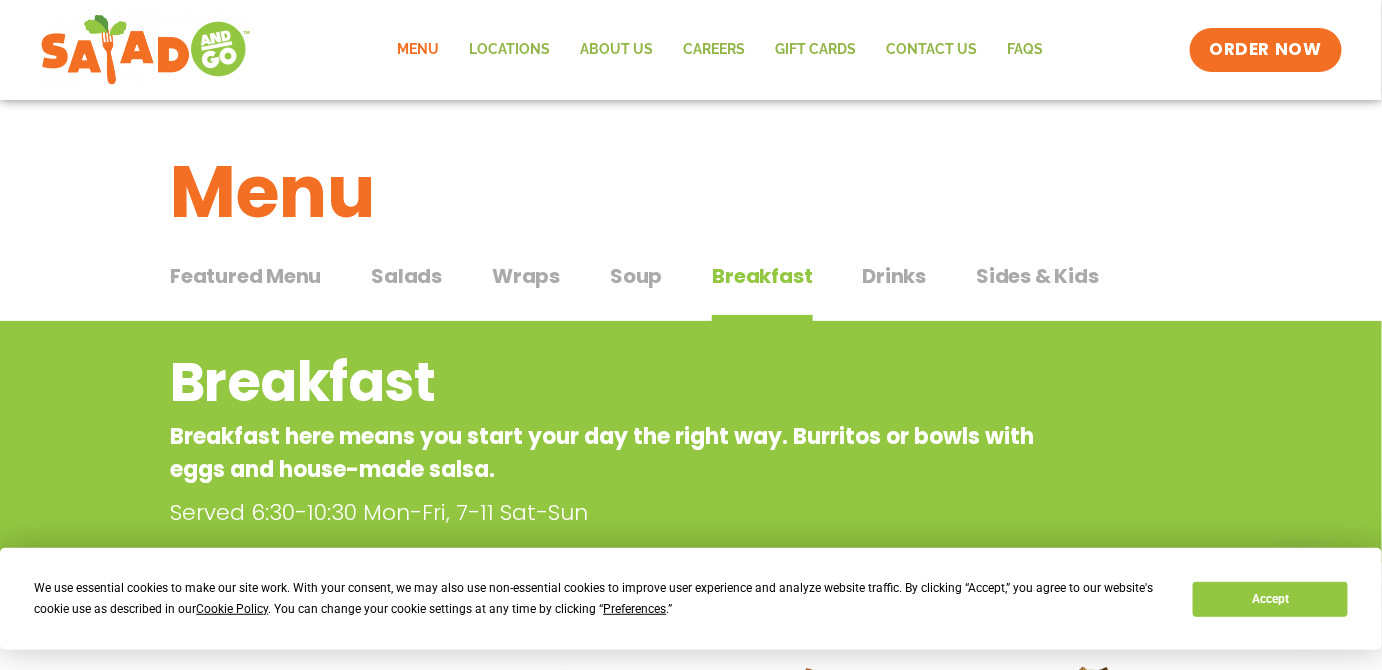 click on "Soup" at bounding box center (636, 276) 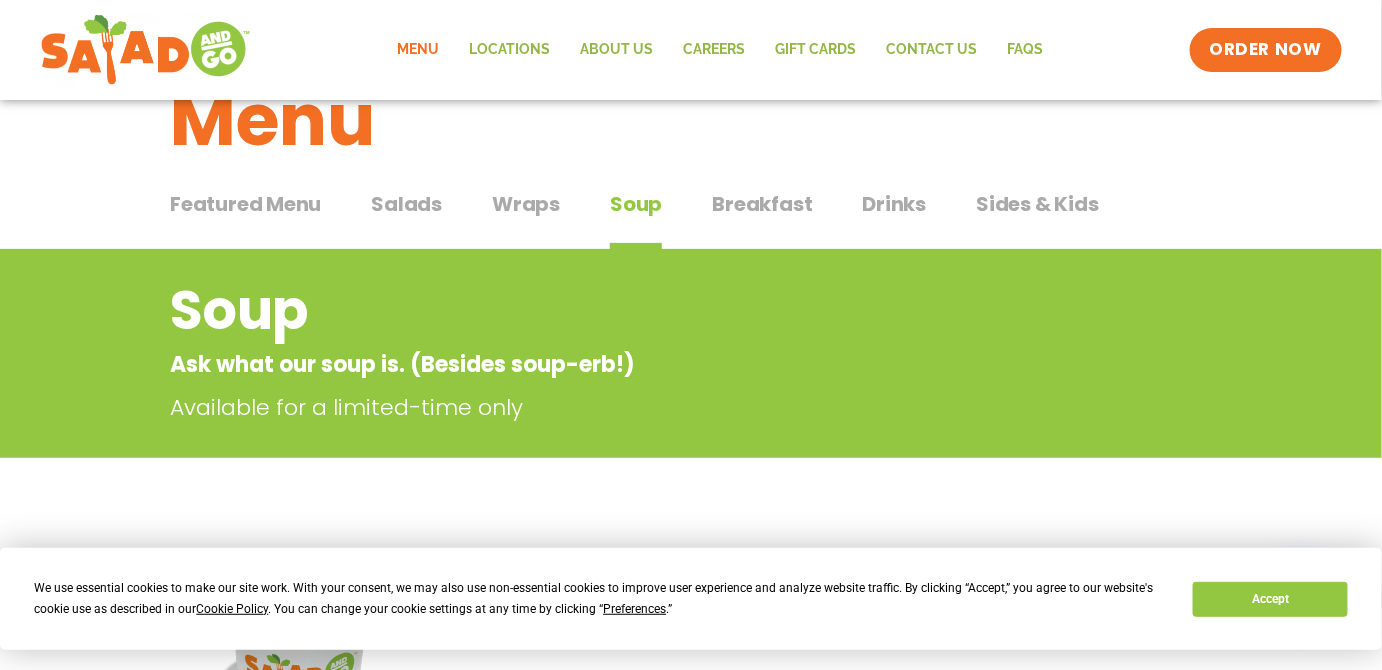 scroll, scrollTop: 0, scrollLeft: 0, axis: both 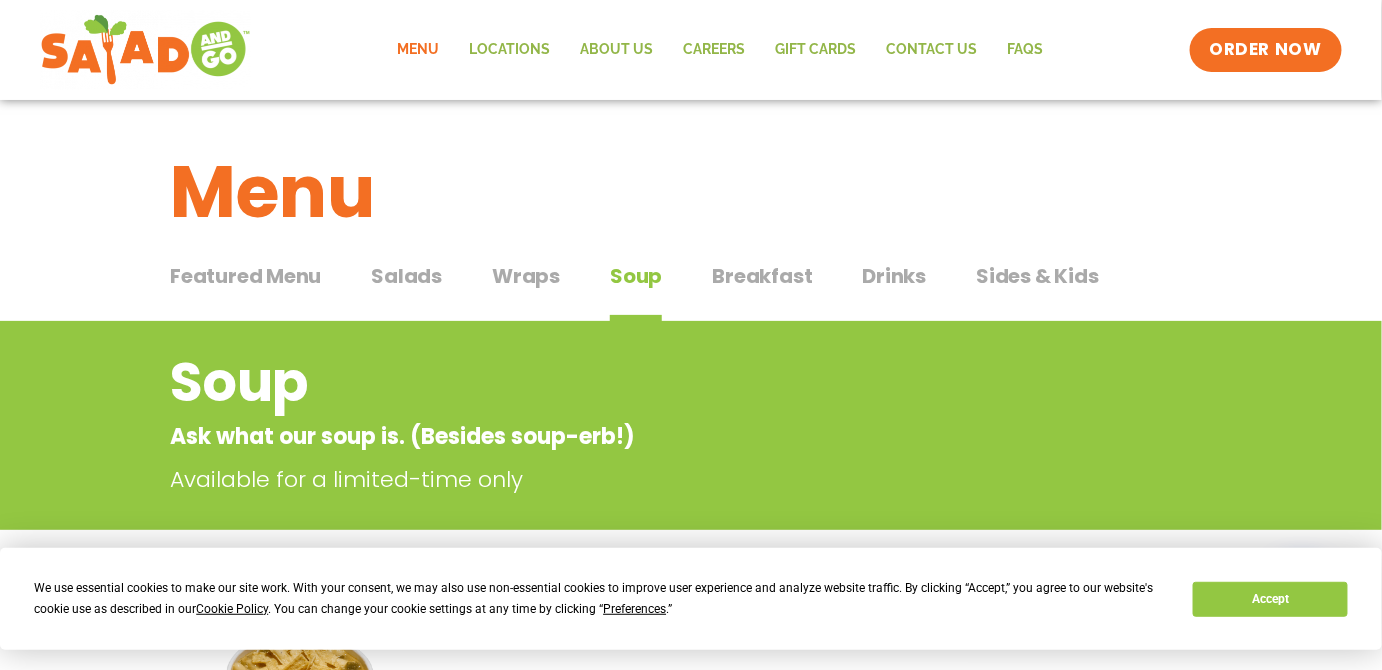 click on "Featured Menu" at bounding box center [245, 276] 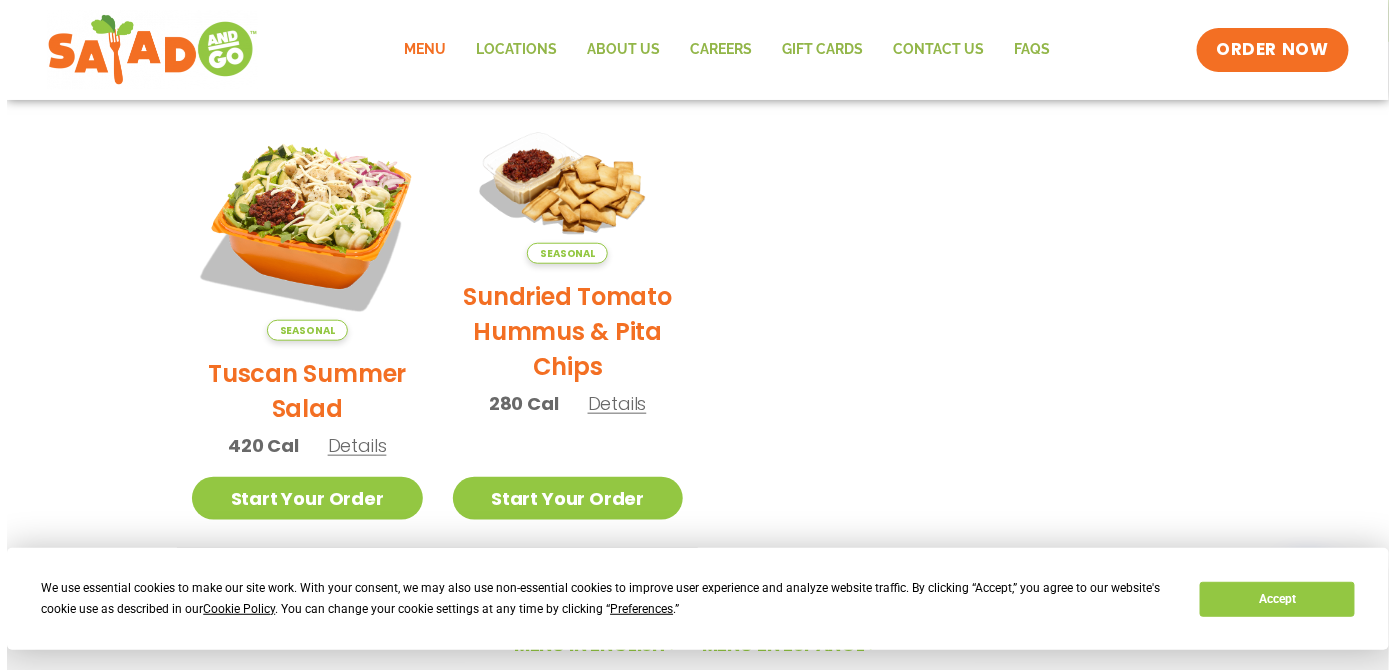 scroll, scrollTop: 454, scrollLeft: 0, axis: vertical 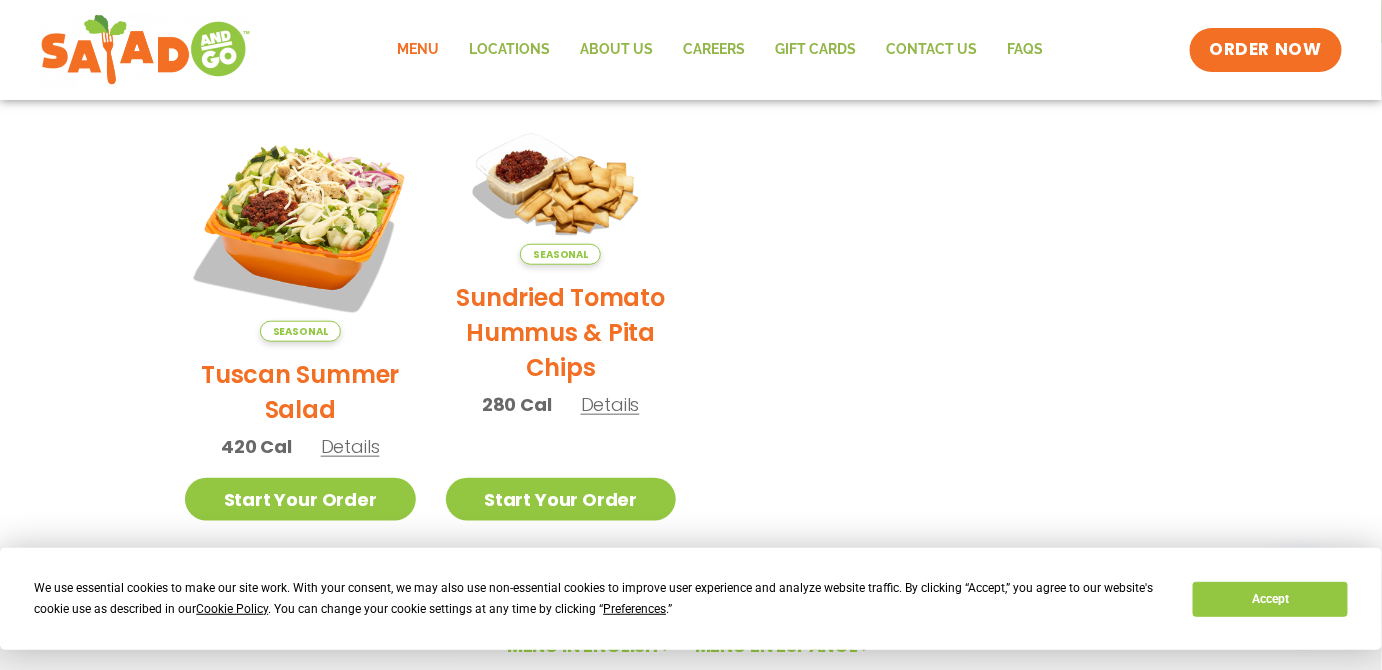 click on "Details" at bounding box center [350, 446] 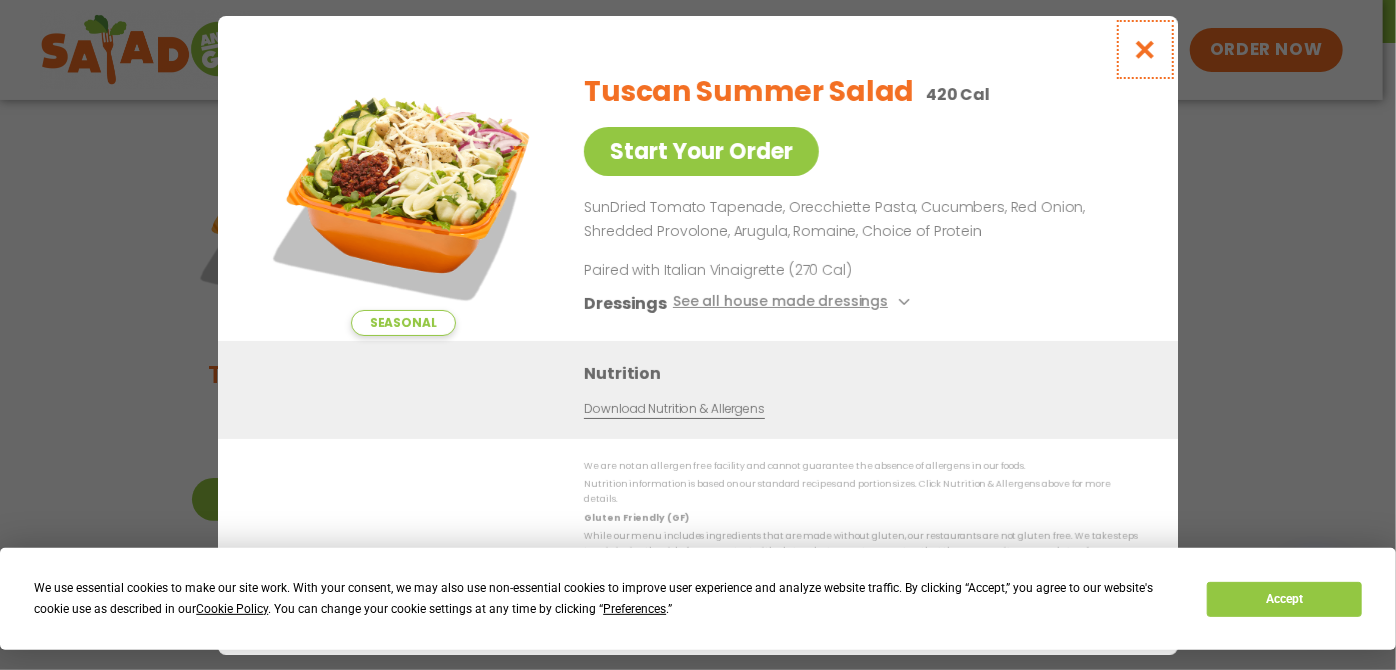 click at bounding box center (1145, 49) 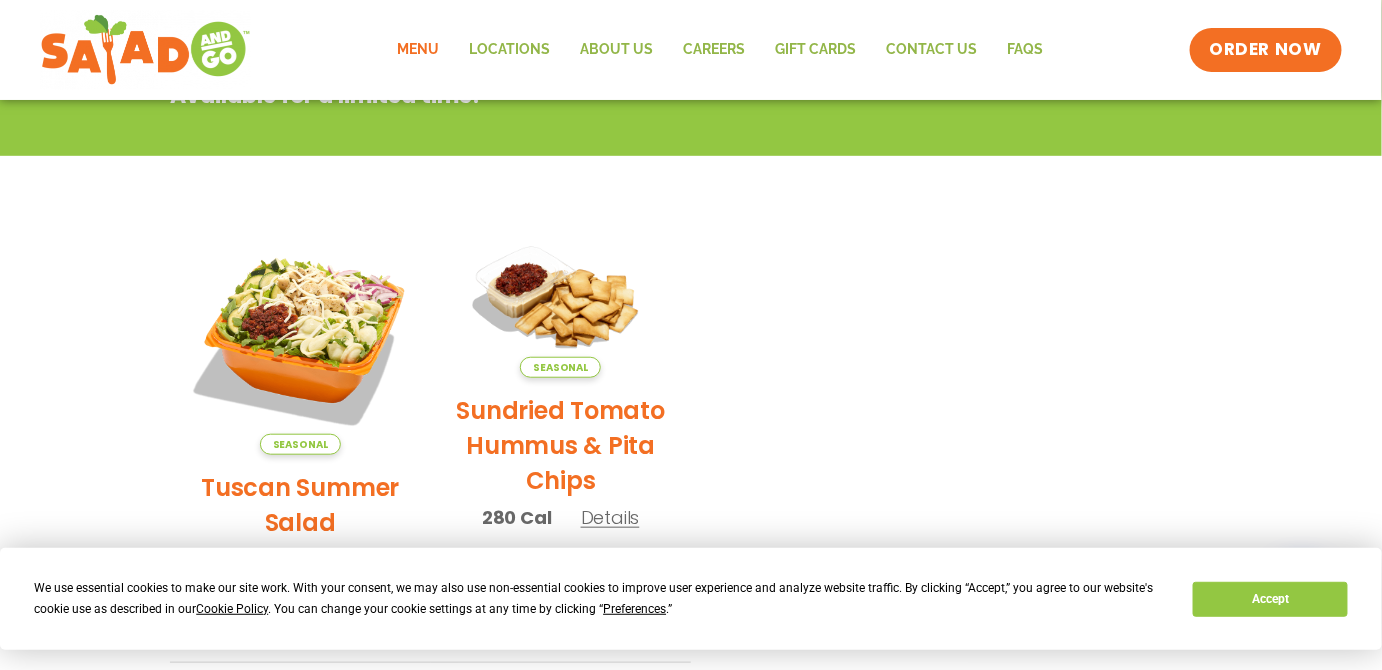 scroll, scrollTop: 332, scrollLeft: 0, axis: vertical 